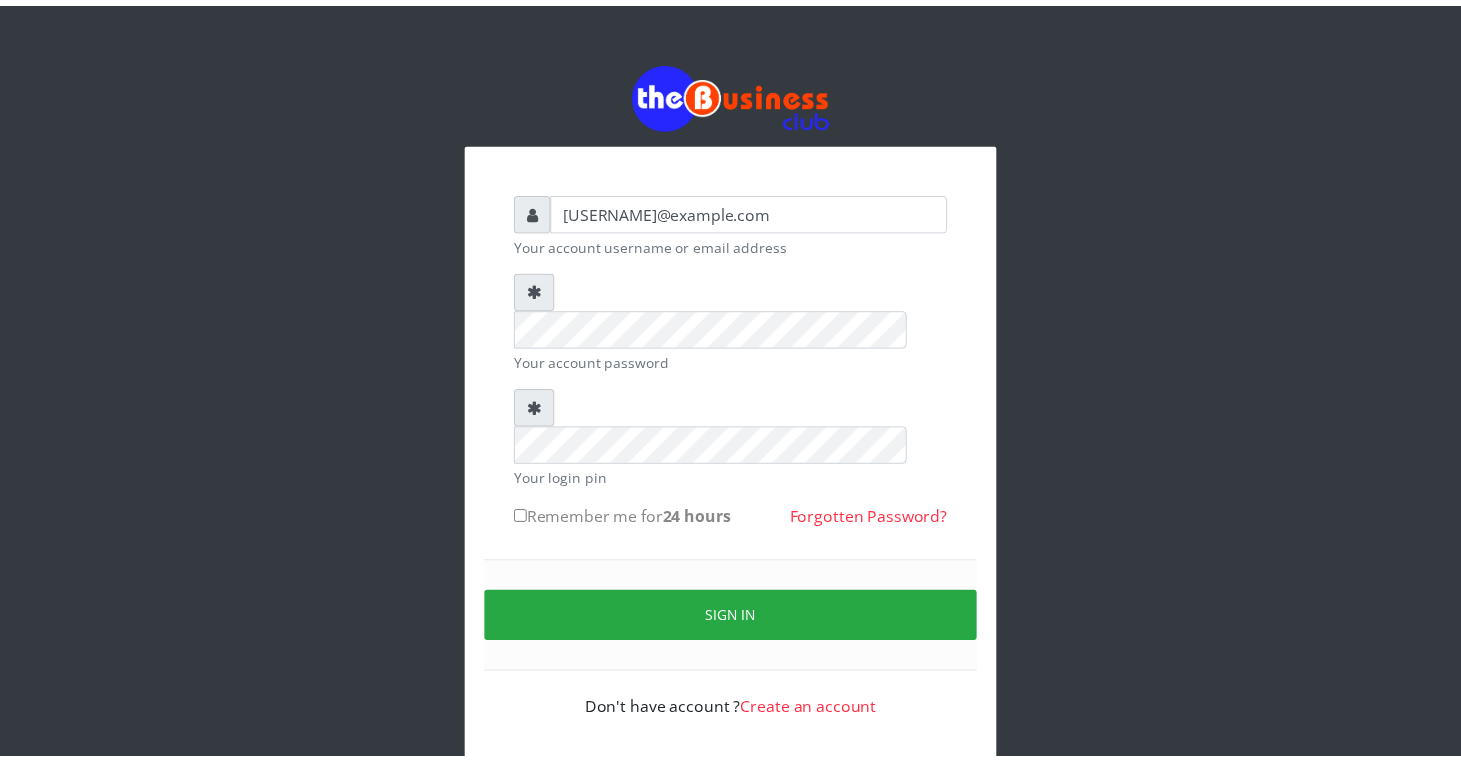 scroll, scrollTop: 0, scrollLeft: 0, axis: both 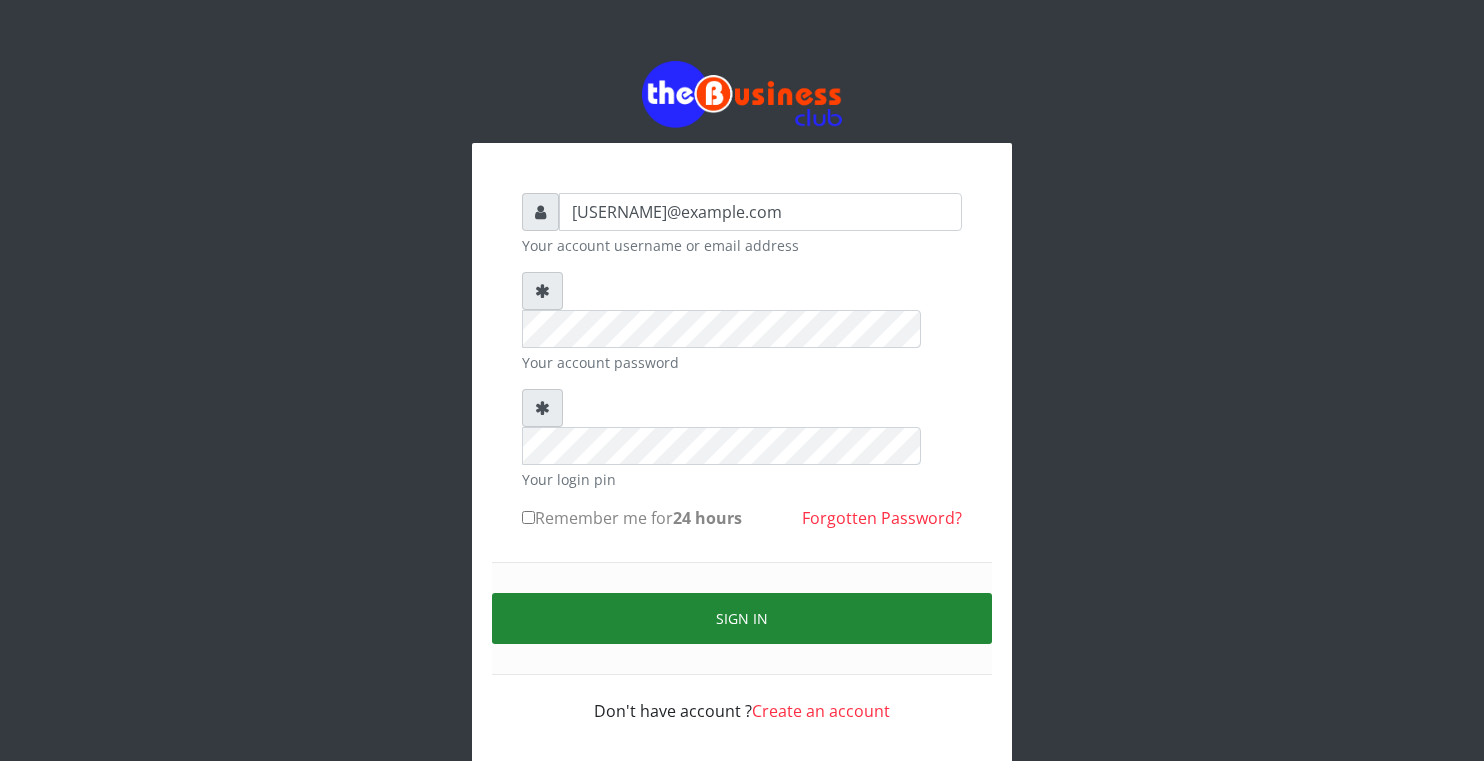 click on "Sign in" at bounding box center (742, 618) 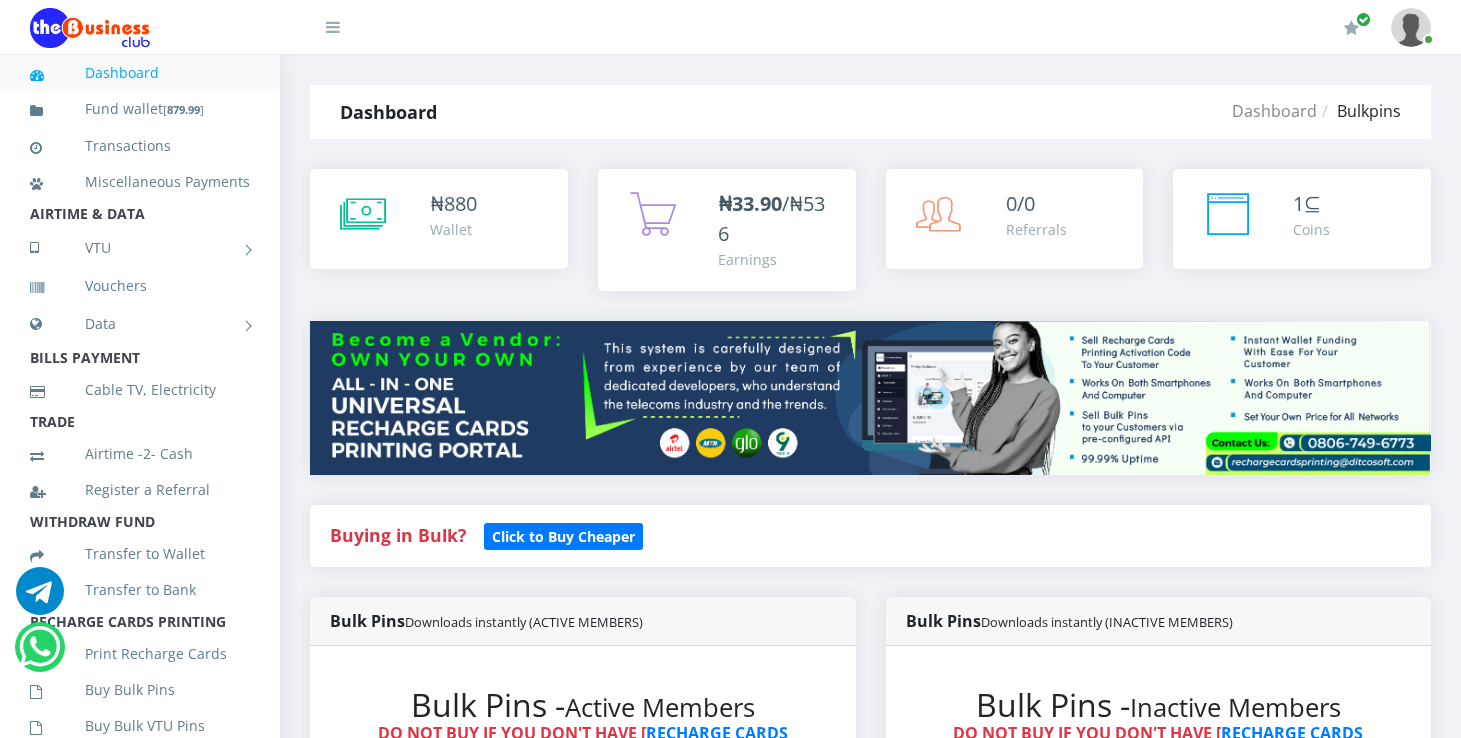 scroll, scrollTop: 0, scrollLeft: 0, axis: both 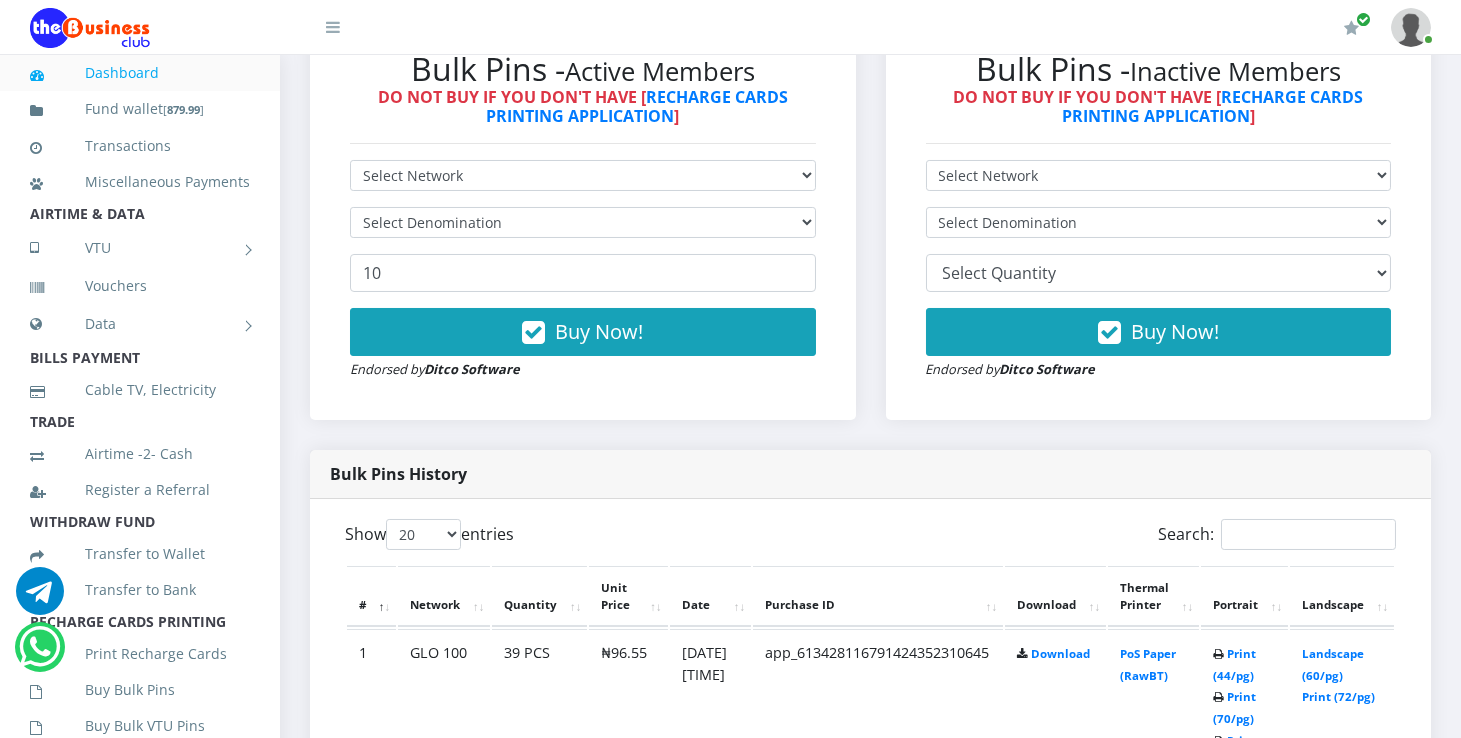 click on "Landscape (60/pg) Print (72/pg)" at bounding box center (1342, 706) 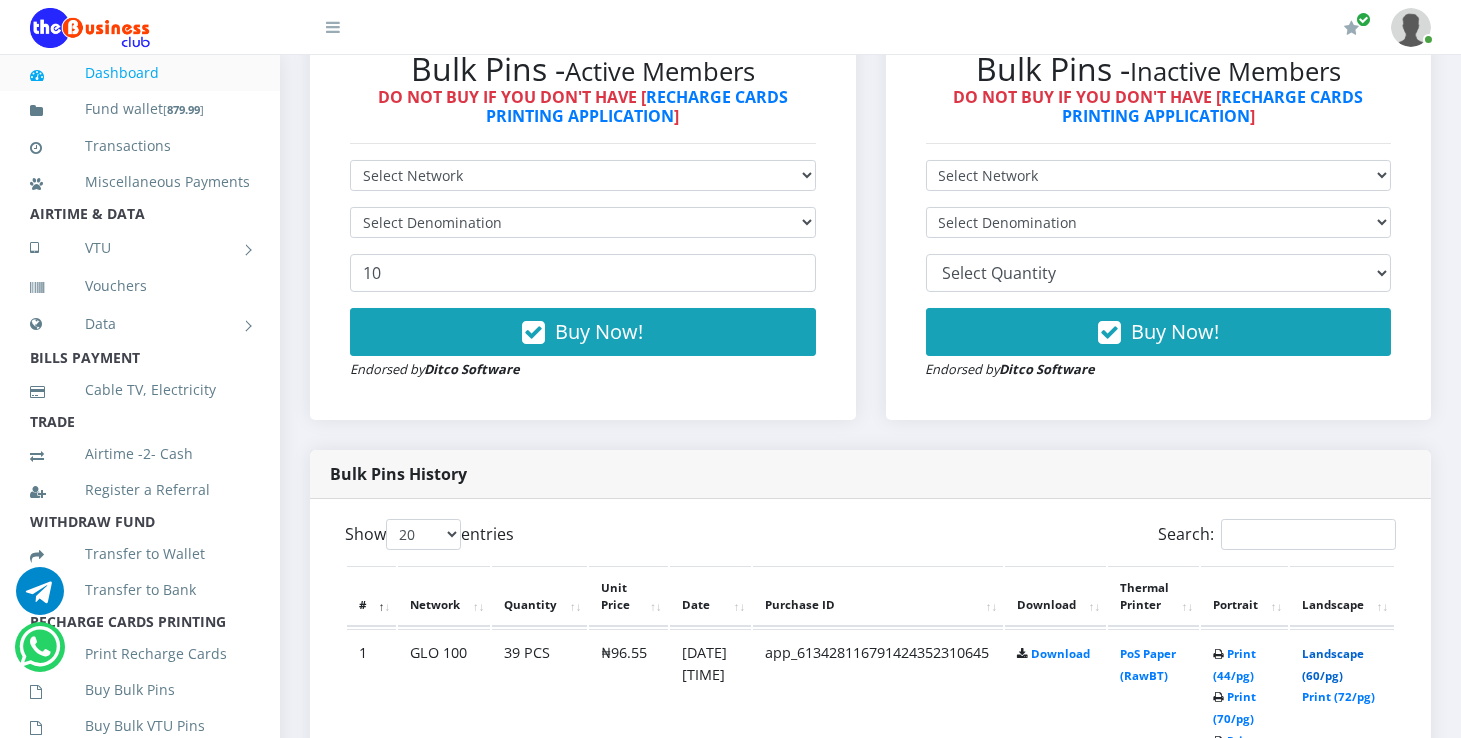 click on "Landscape (60/pg)" at bounding box center [1333, 664] 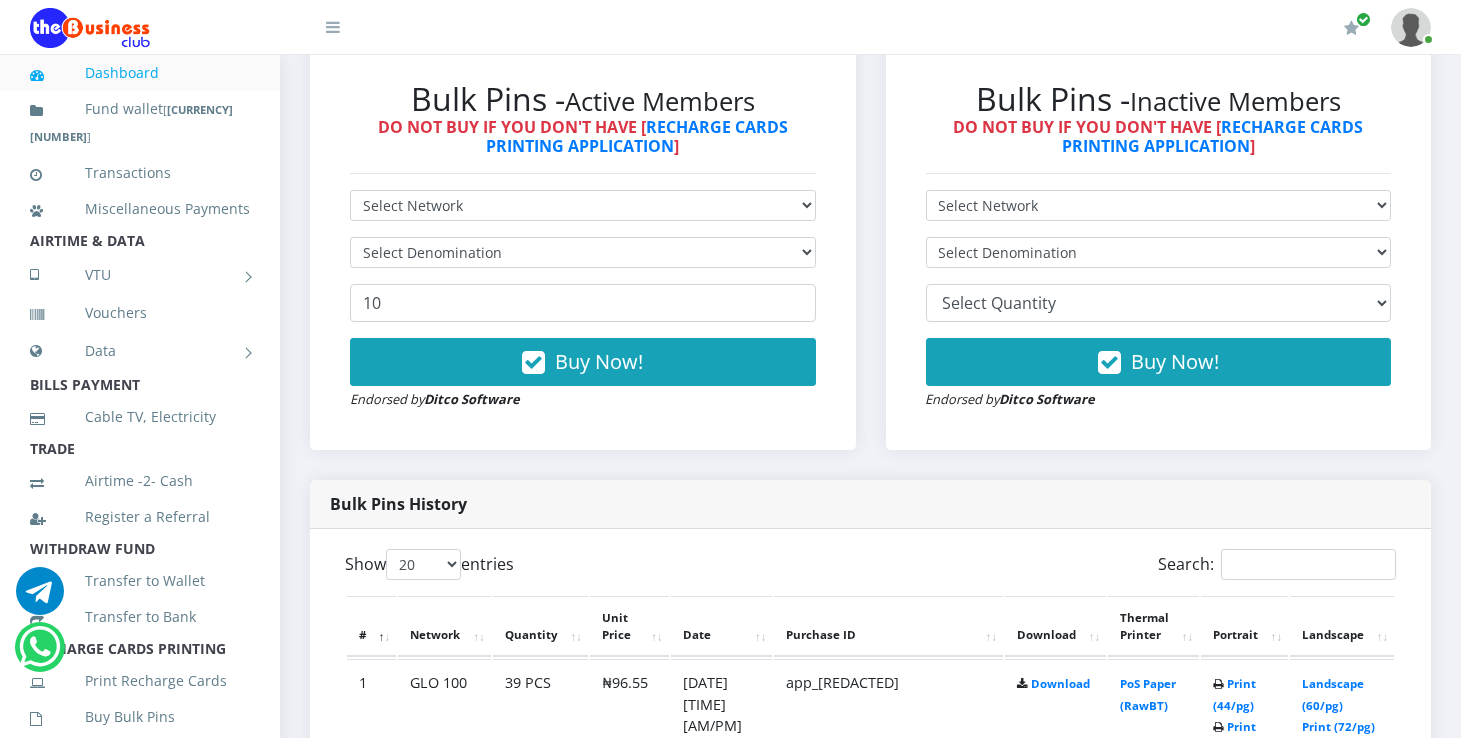scroll, scrollTop: 636, scrollLeft: 27, axis: both 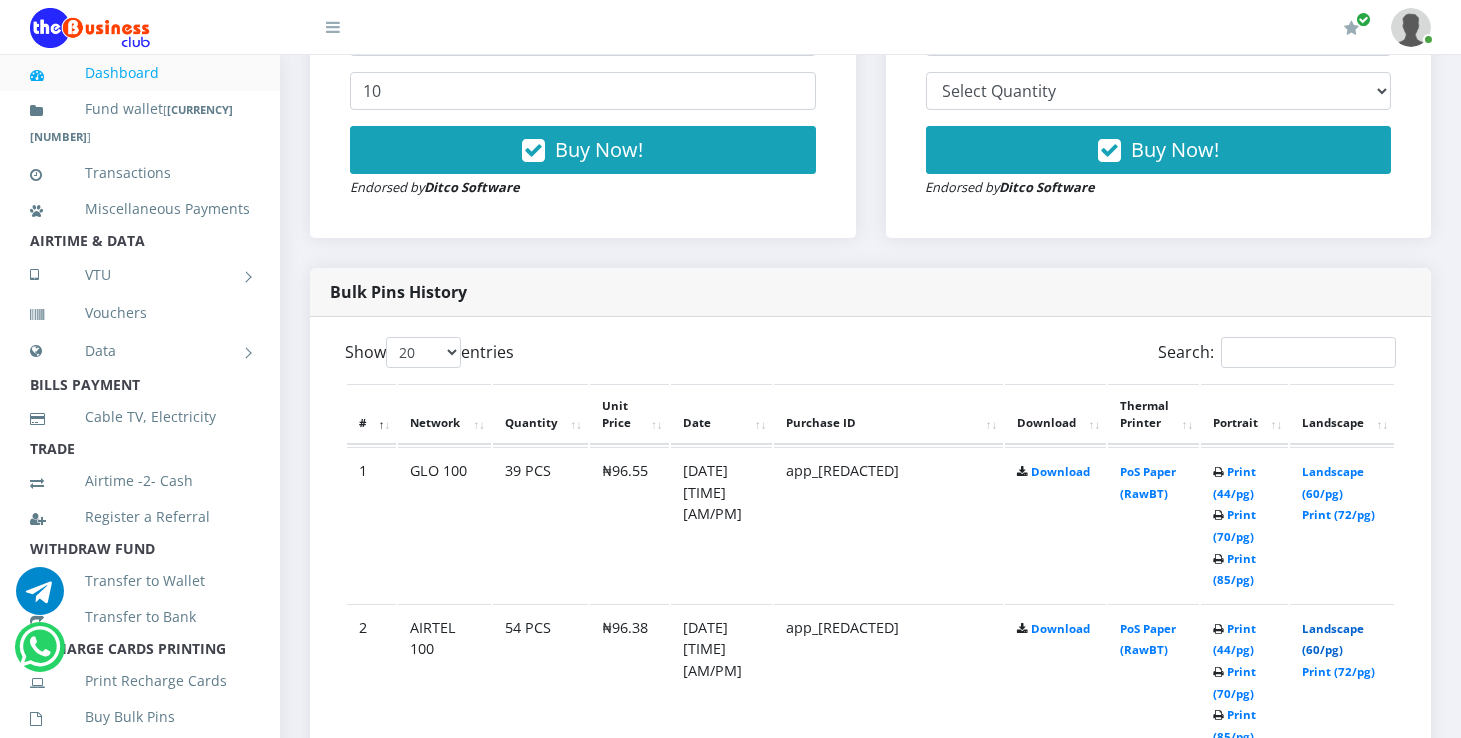 click on "Landscape (60/pg)" at bounding box center (1333, 639) 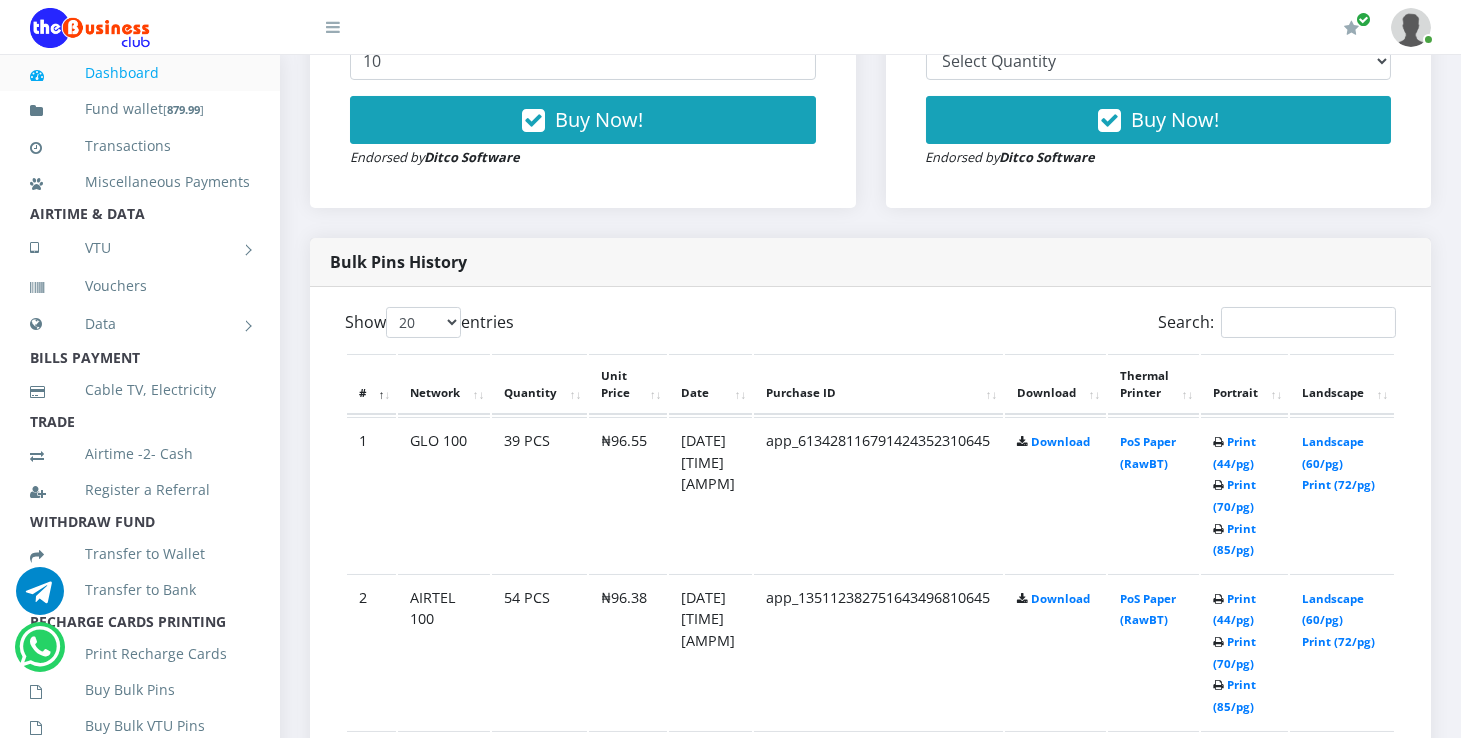 scroll, scrollTop: 848, scrollLeft: 27, axis: both 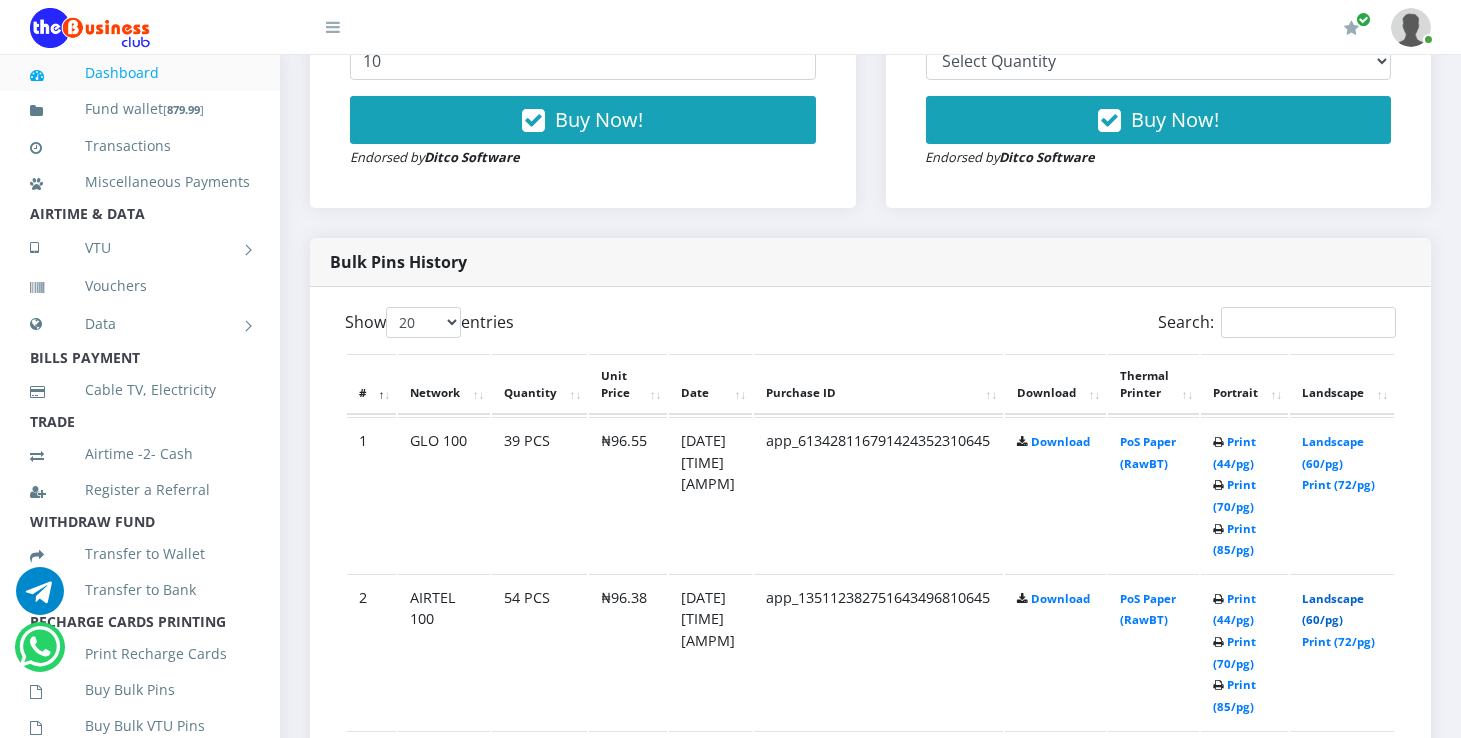 click on "Landscape (60/pg)" at bounding box center [1333, 609] 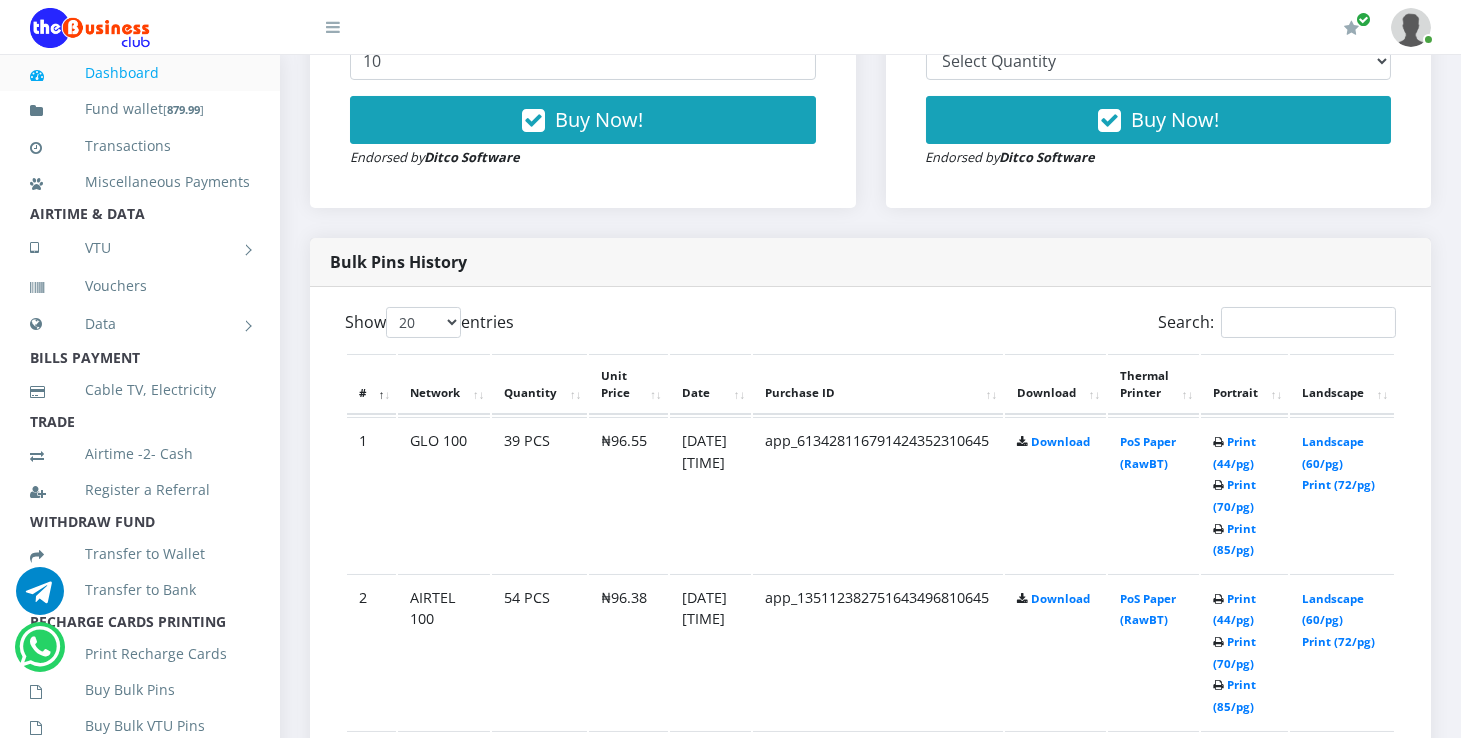 scroll, scrollTop: 848, scrollLeft: 27, axis: both 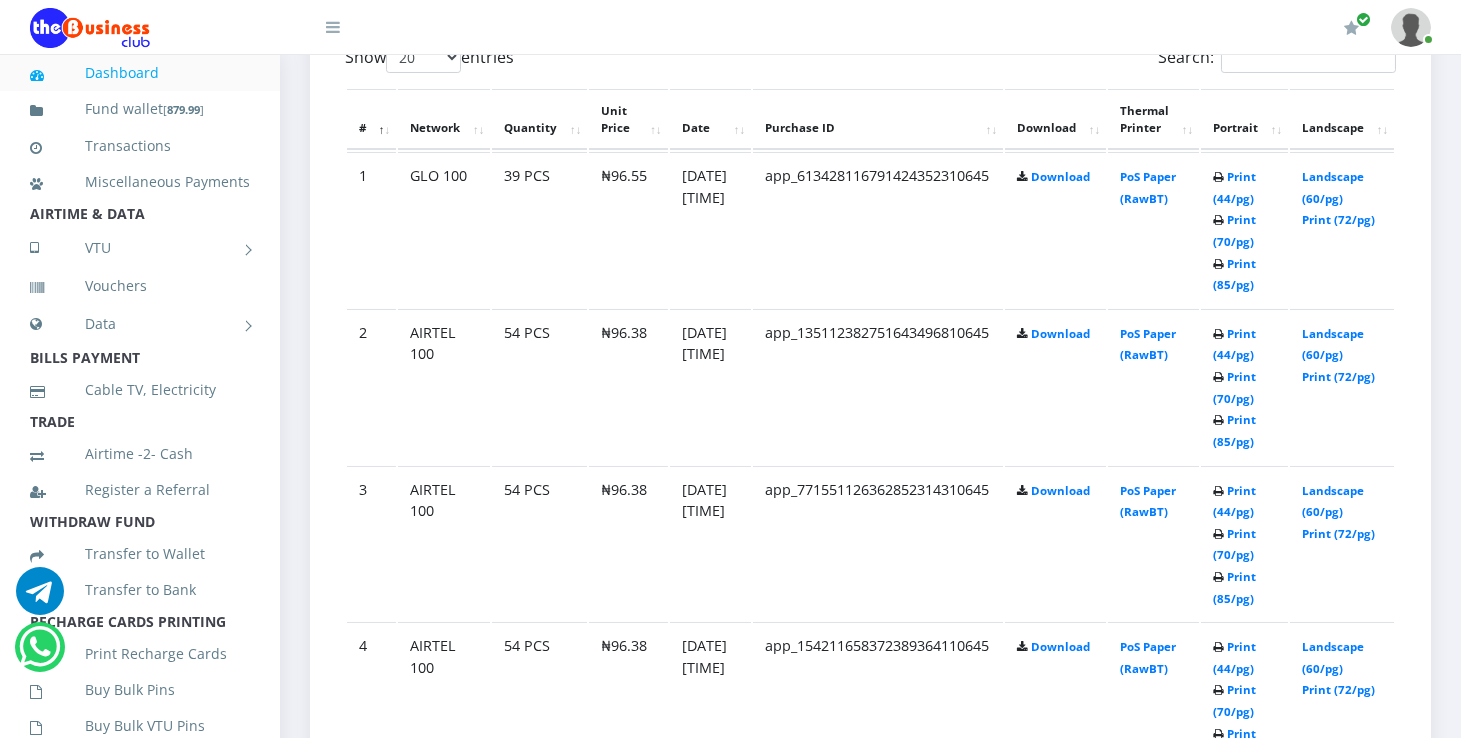 click on "Landscape (60/pg) Print (72/pg)" at bounding box center (1342, 229) 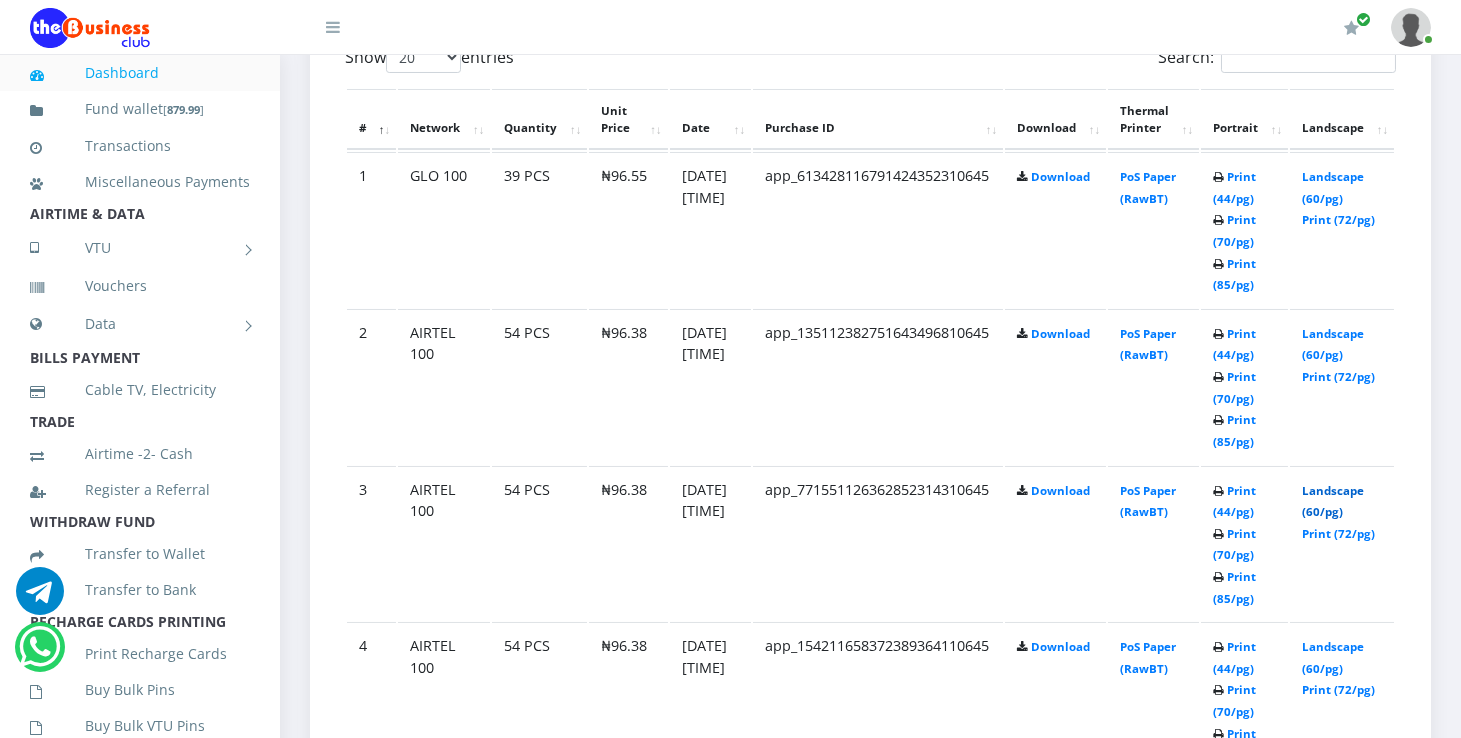 click on "Landscape (60/pg)" at bounding box center (1333, 501) 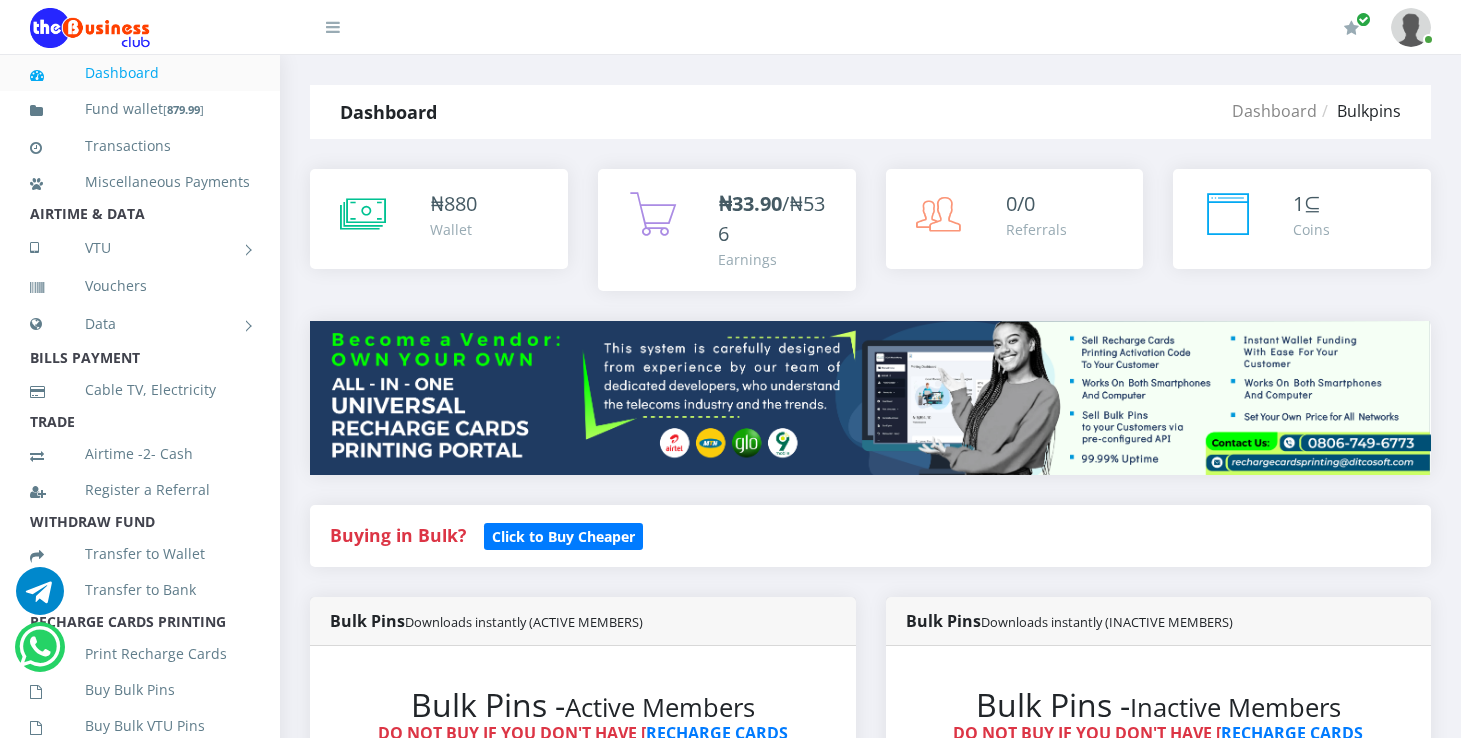 scroll, scrollTop: 1113, scrollLeft: 27, axis: both 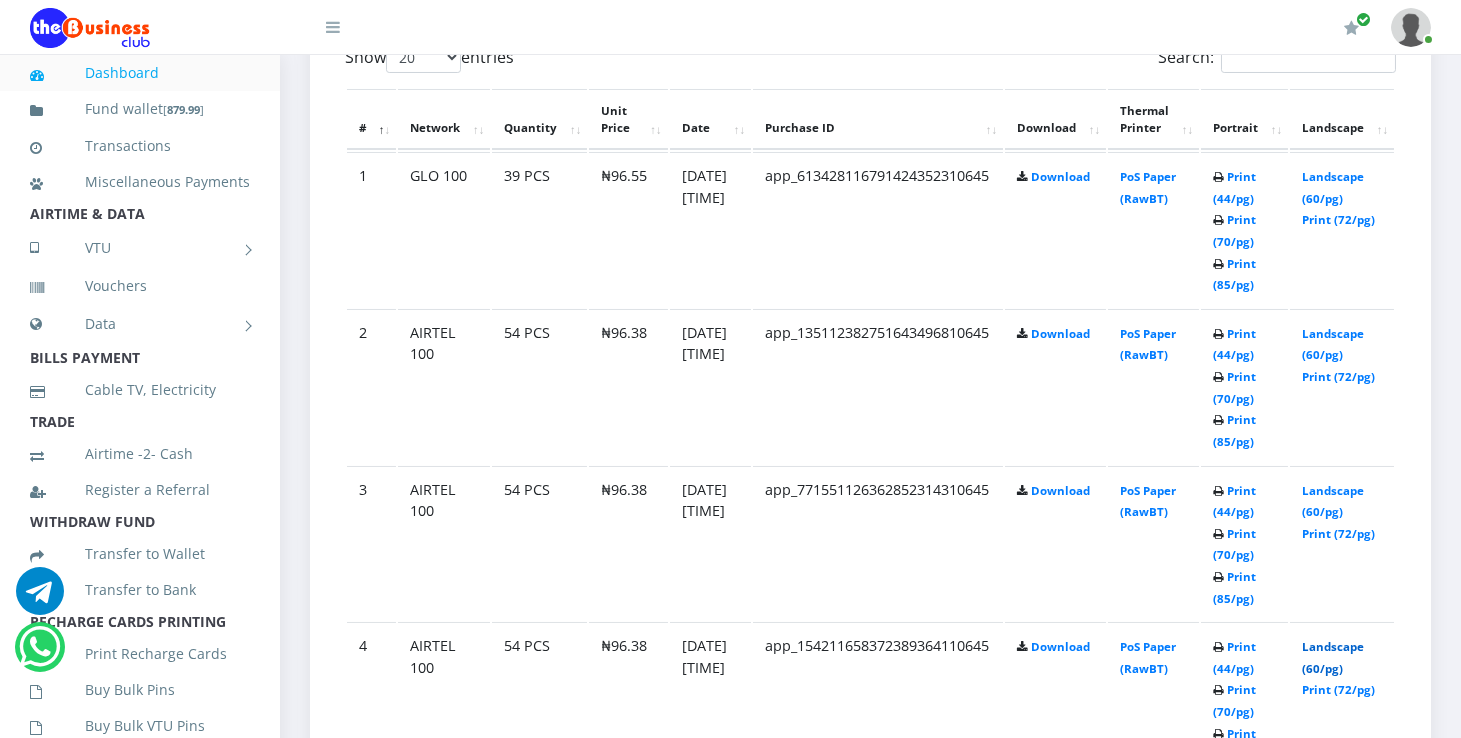 click on "Landscape (60/pg)" at bounding box center [1333, 657] 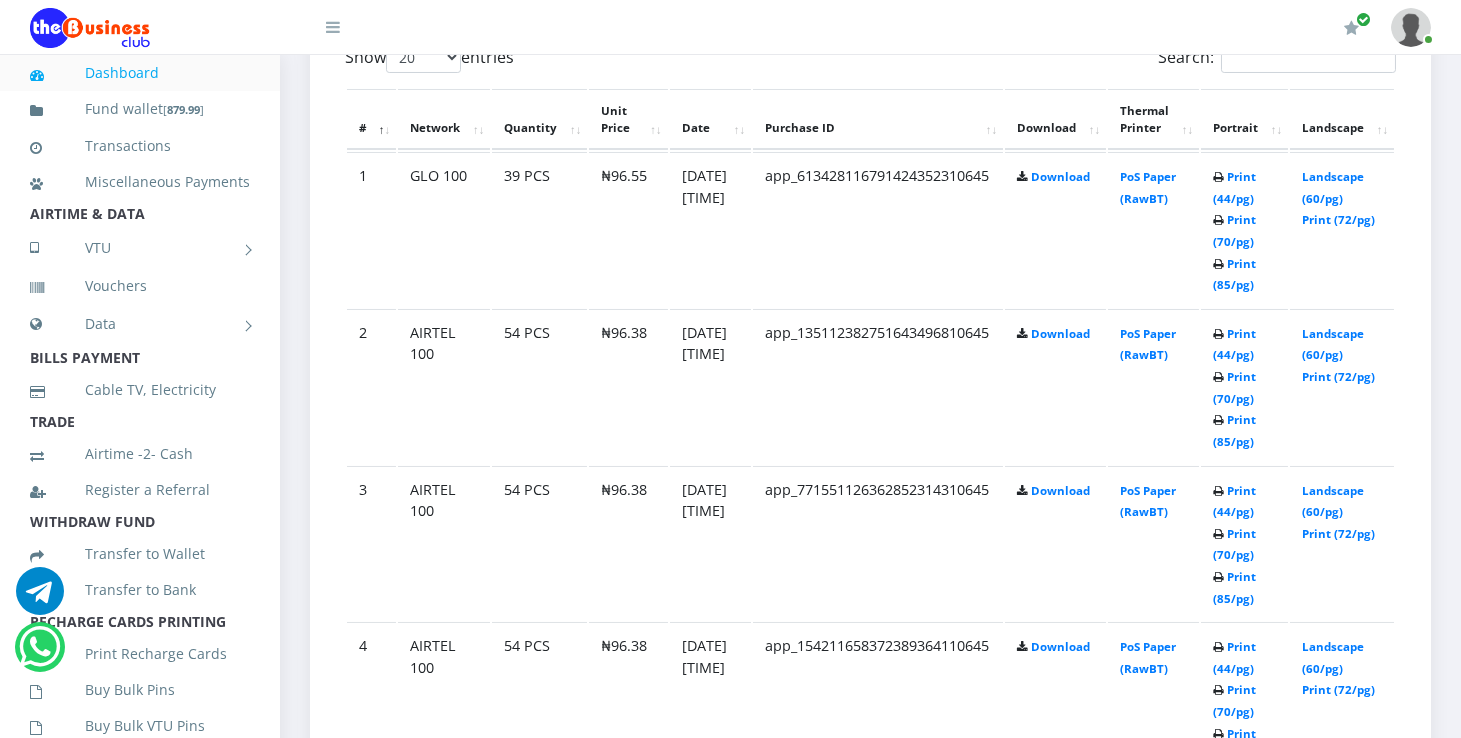 scroll, scrollTop: 1113, scrollLeft: 27, axis: both 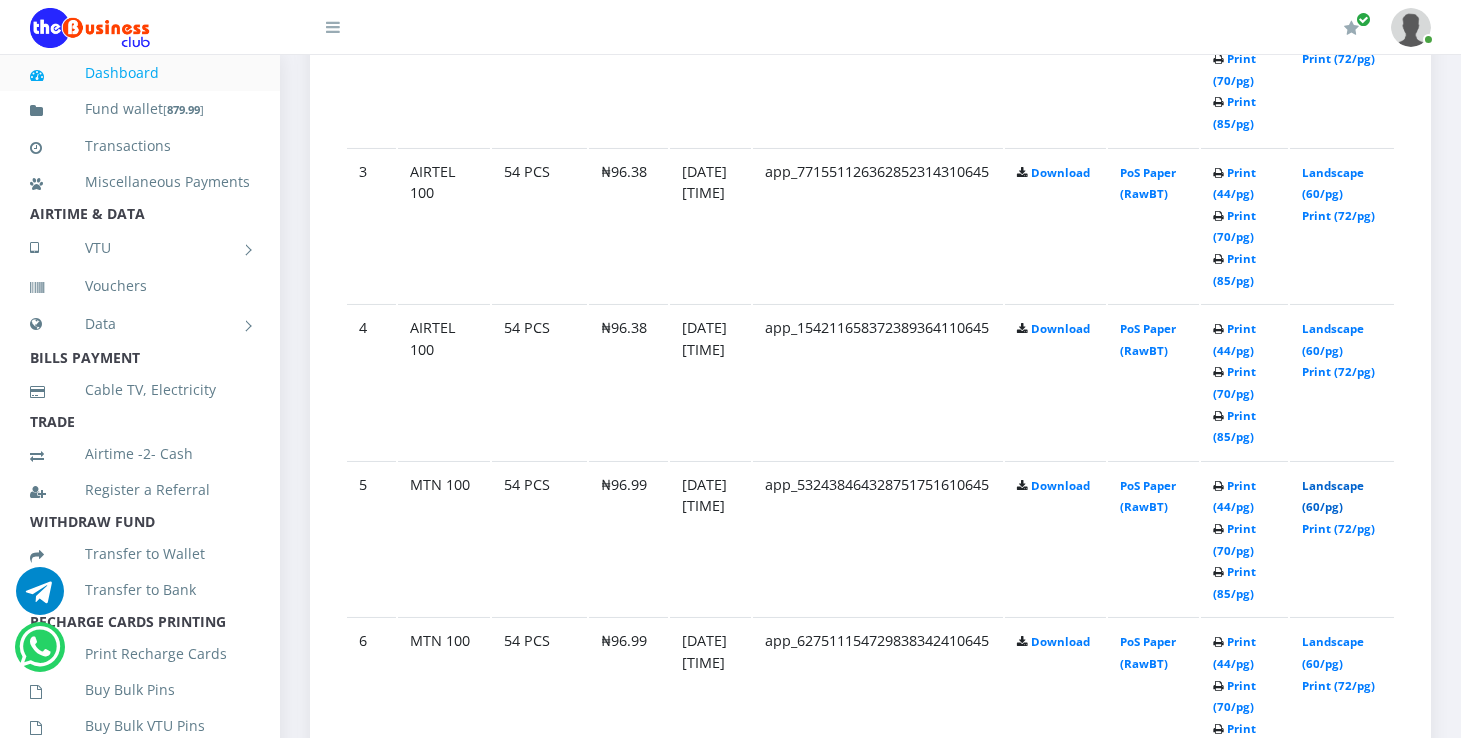 click on "Landscape (60/pg)" at bounding box center [1333, 496] 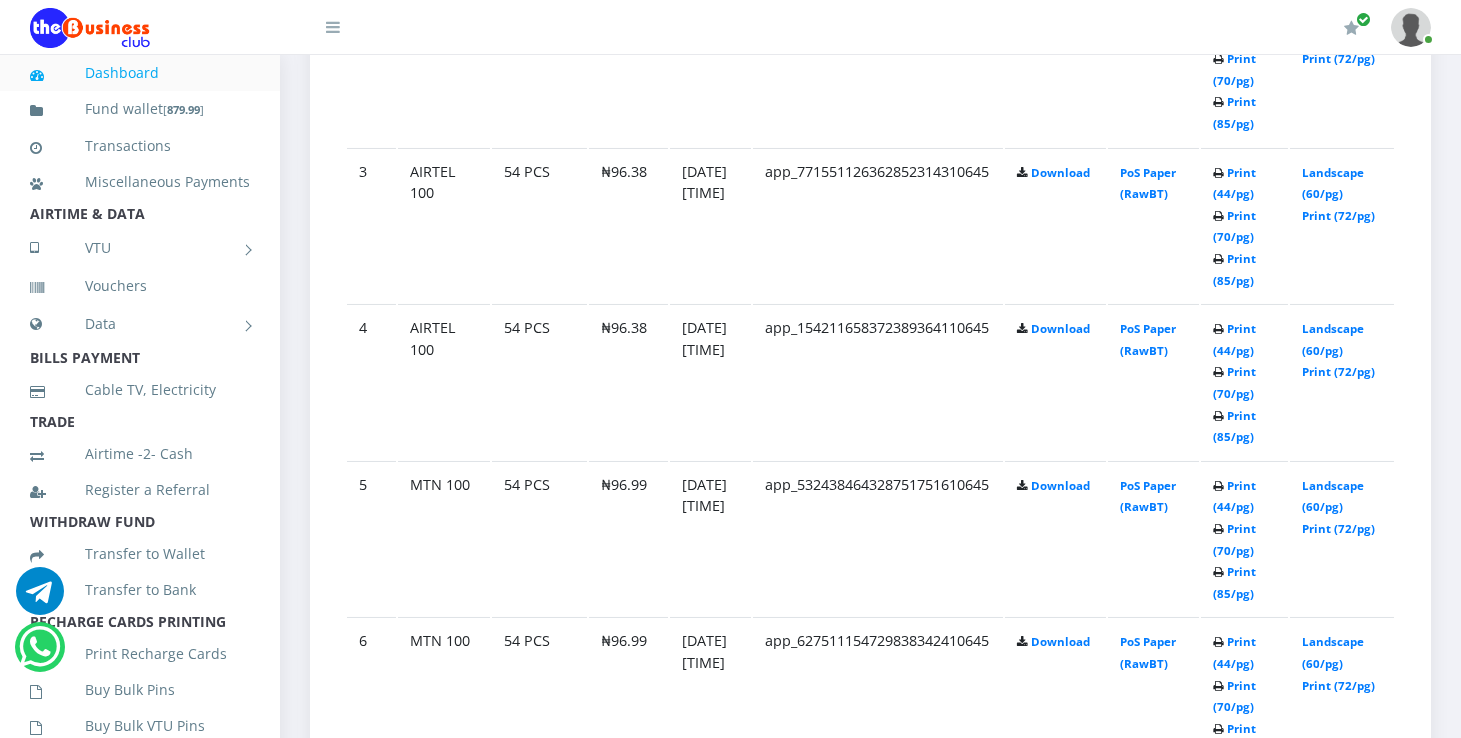 scroll, scrollTop: 1431, scrollLeft: 27, axis: both 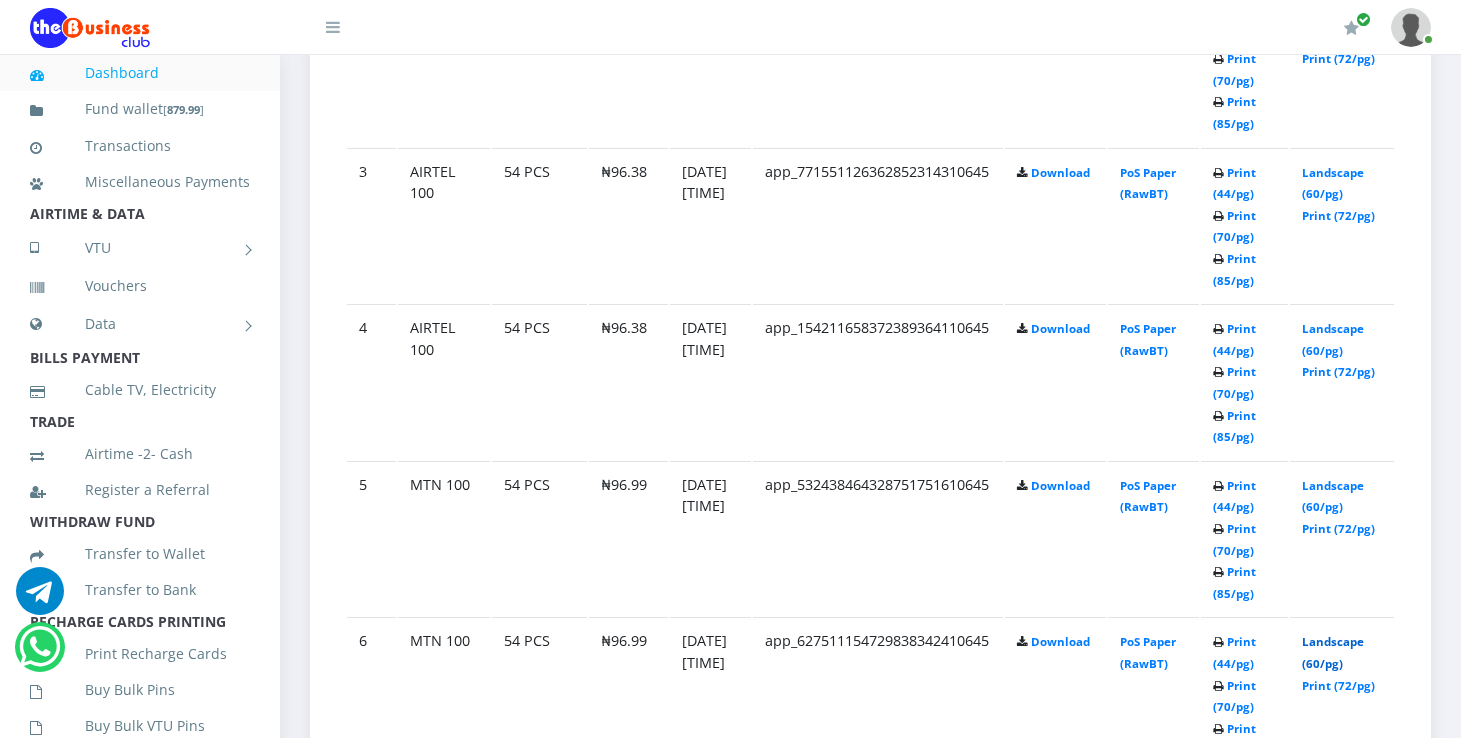 click on "Landscape (60/pg)" at bounding box center (1333, 652) 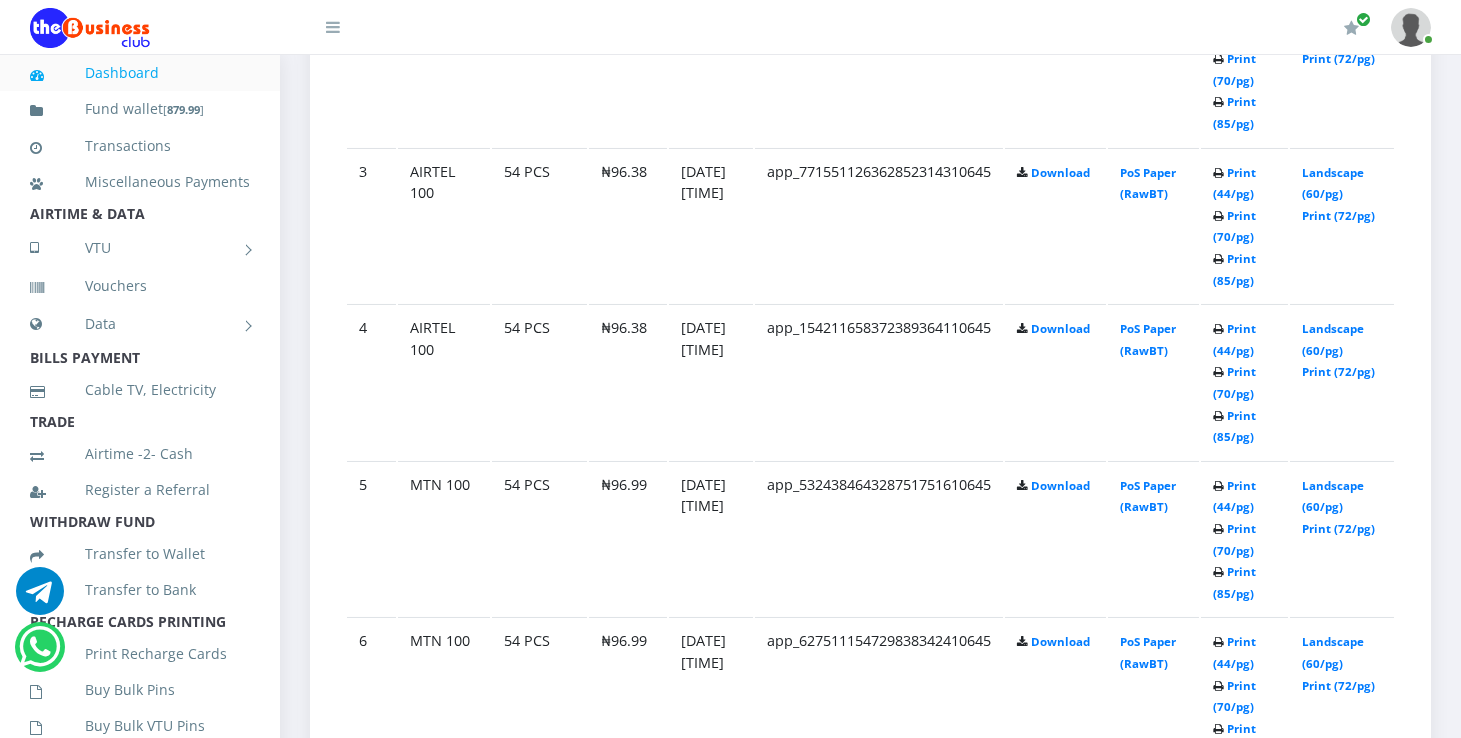 scroll, scrollTop: 1431, scrollLeft: 27, axis: both 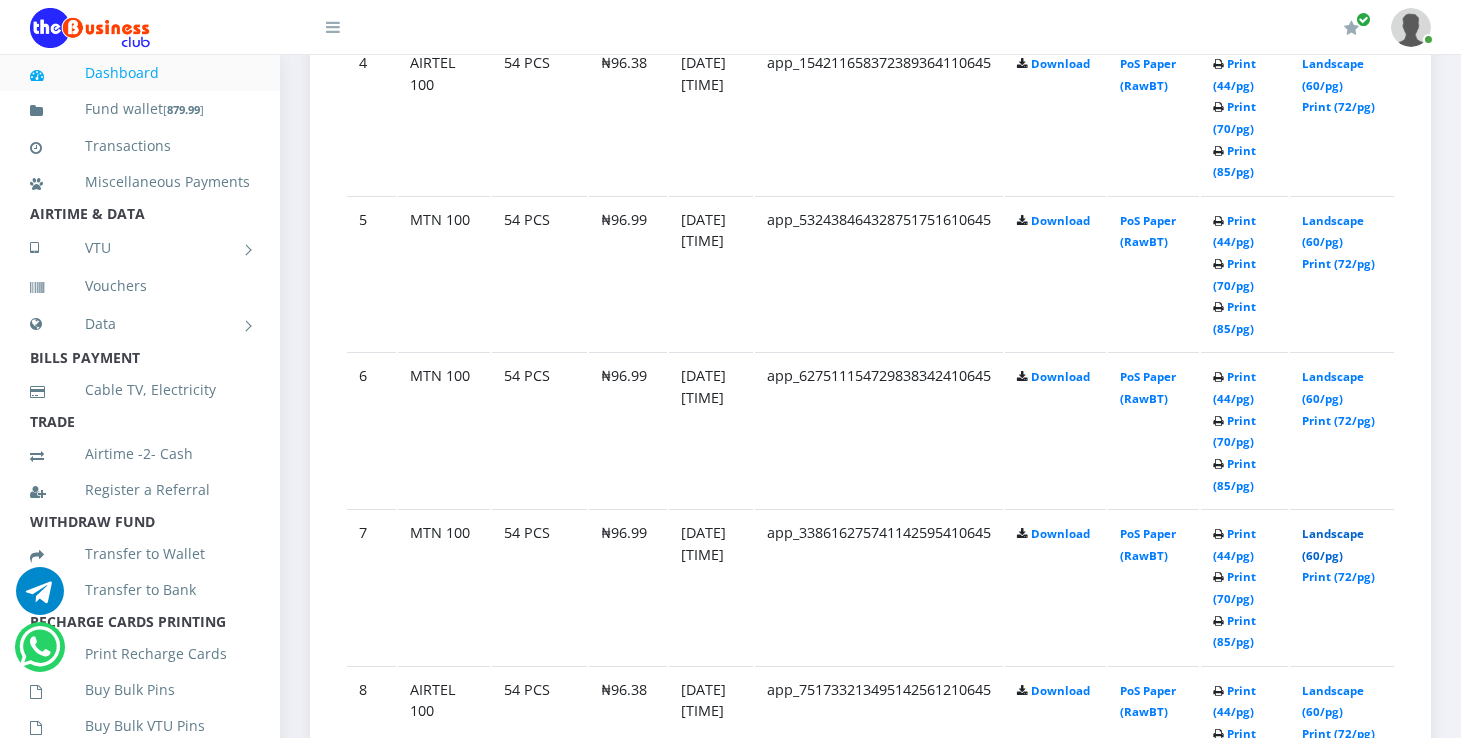 click on "Landscape (60/pg)" at bounding box center [1333, 544] 